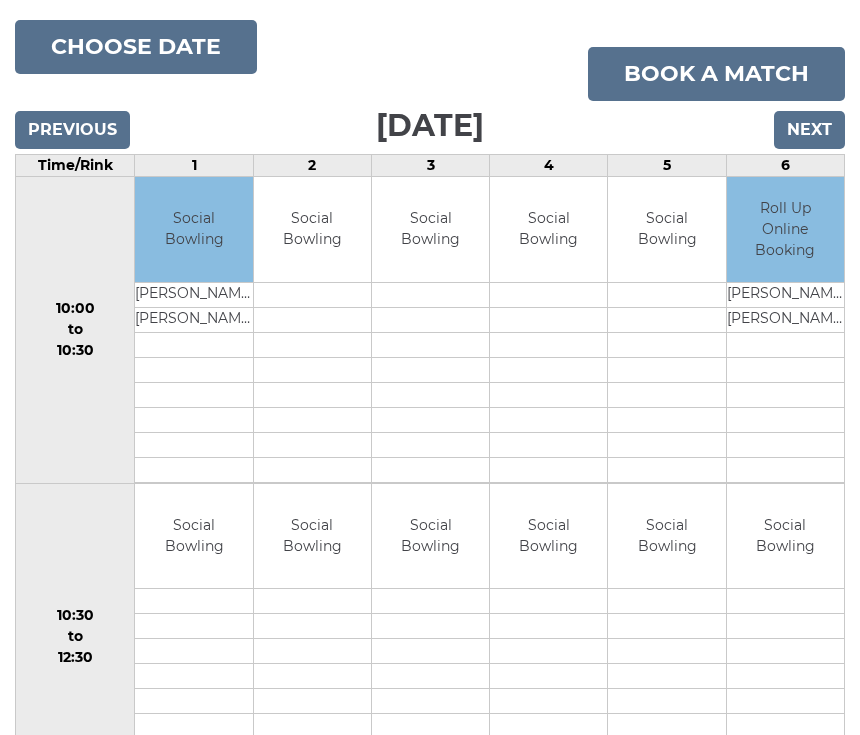 scroll, scrollTop: 229, scrollLeft: 0, axis: vertical 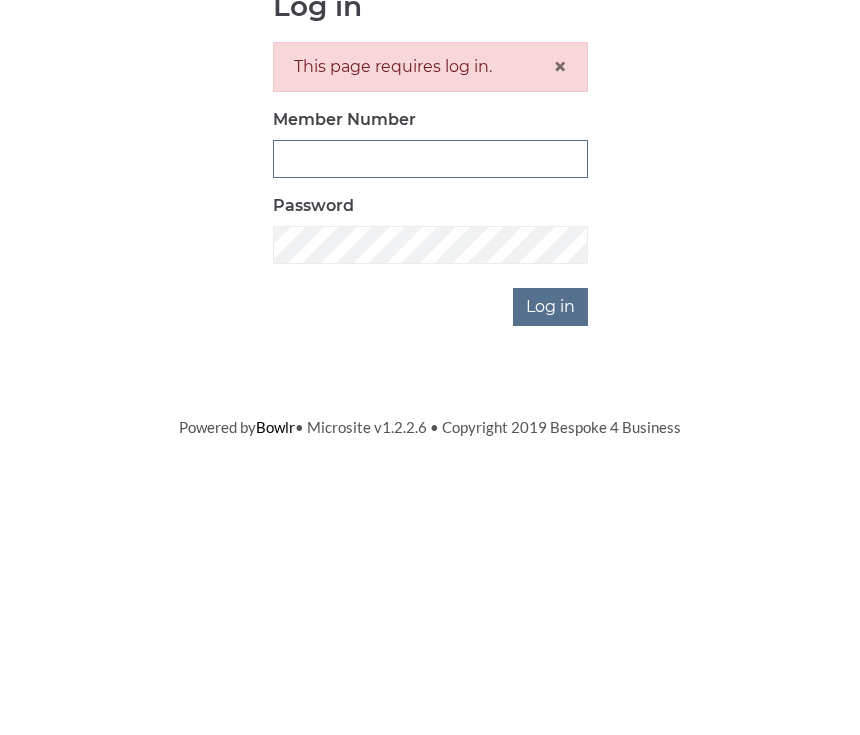 type on "0930" 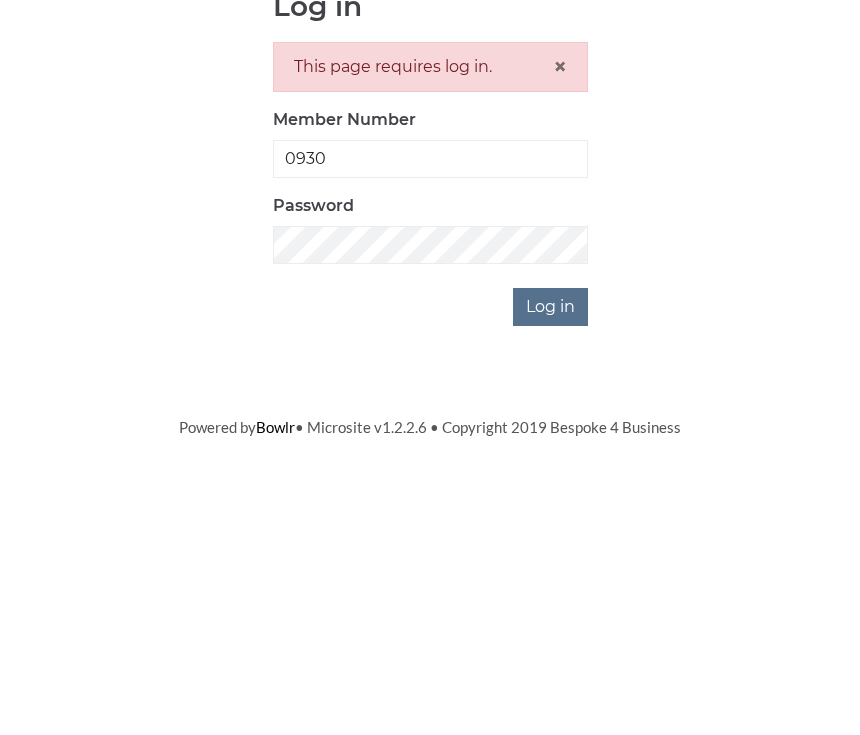 click on "Log in" at bounding box center [550, 565] 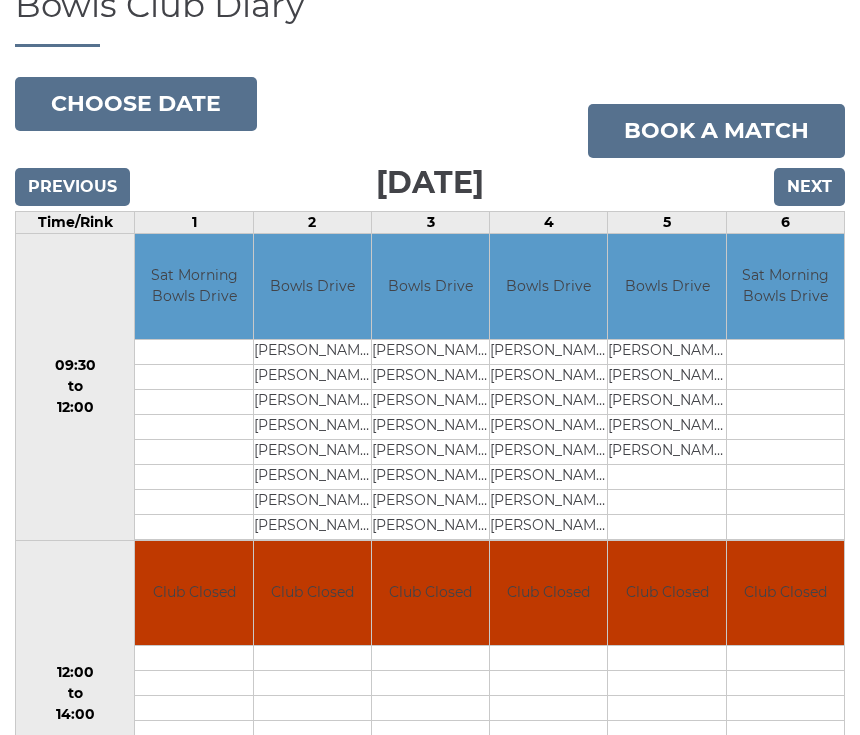 scroll, scrollTop: 170, scrollLeft: 0, axis: vertical 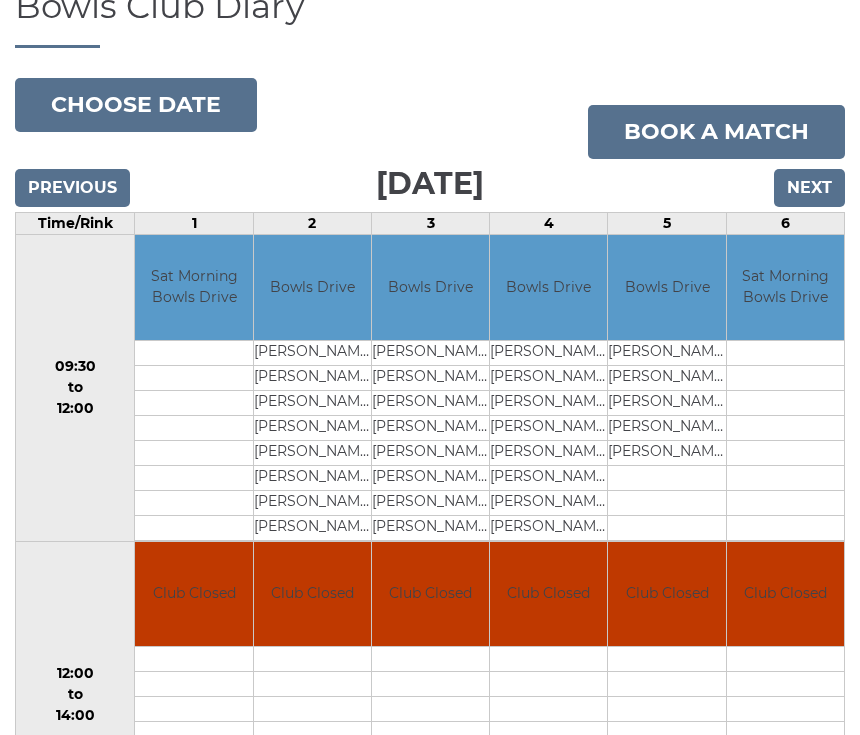 click on "Book a match" at bounding box center (716, 133) 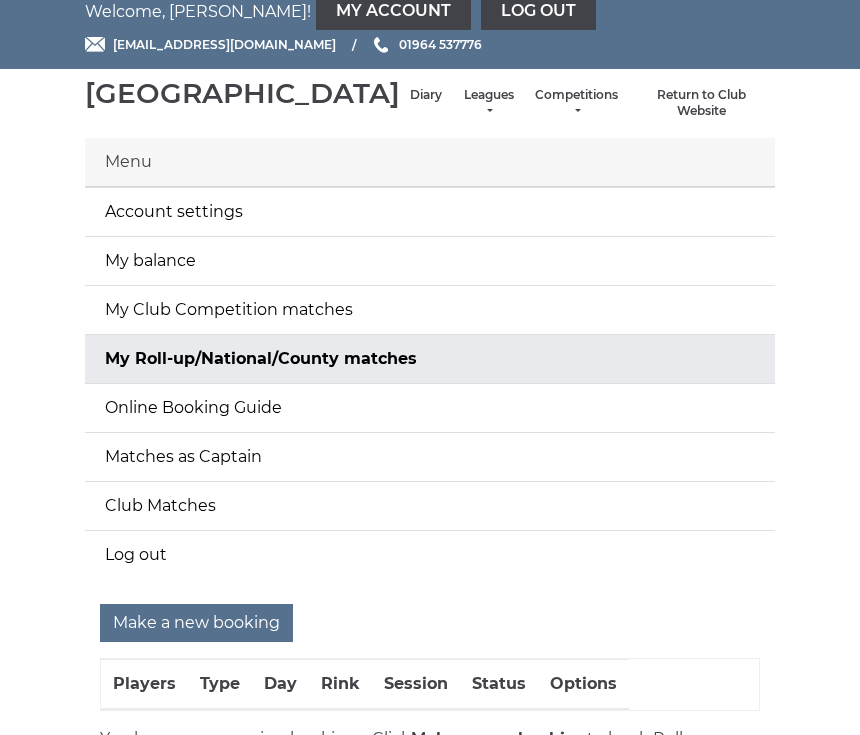 scroll, scrollTop: 43, scrollLeft: 0, axis: vertical 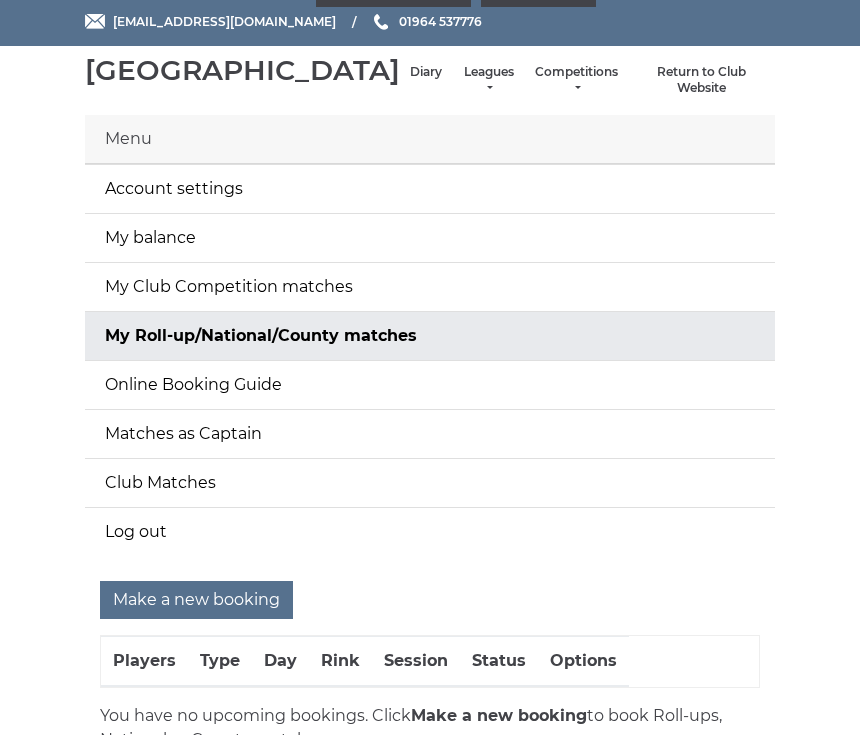 click on "Make a new booking" at bounding box center (196, 601) 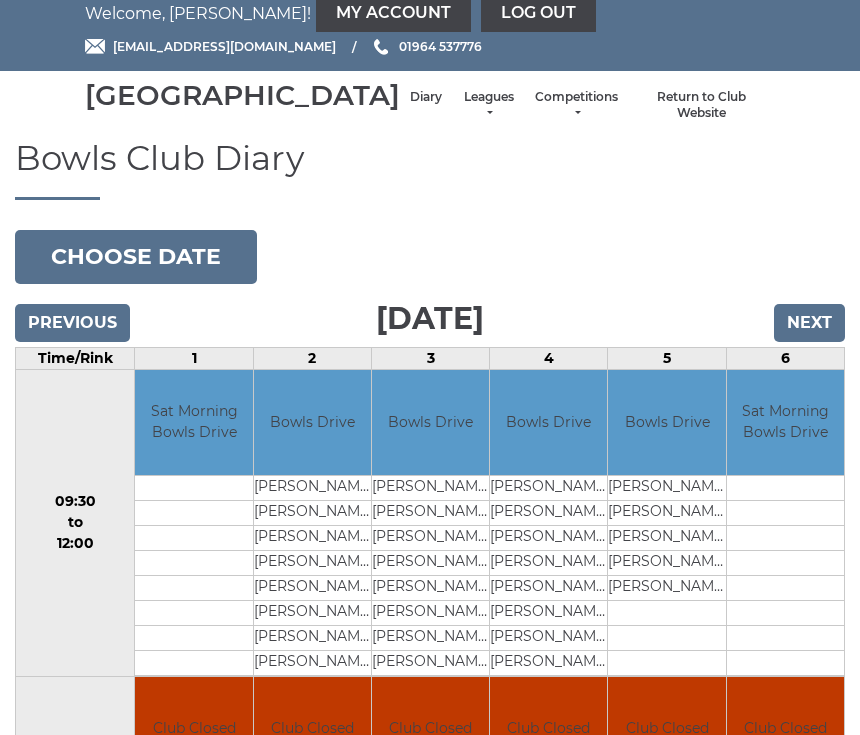 scroll, scrollTop: 0, scrollLeft: 0, axis: both 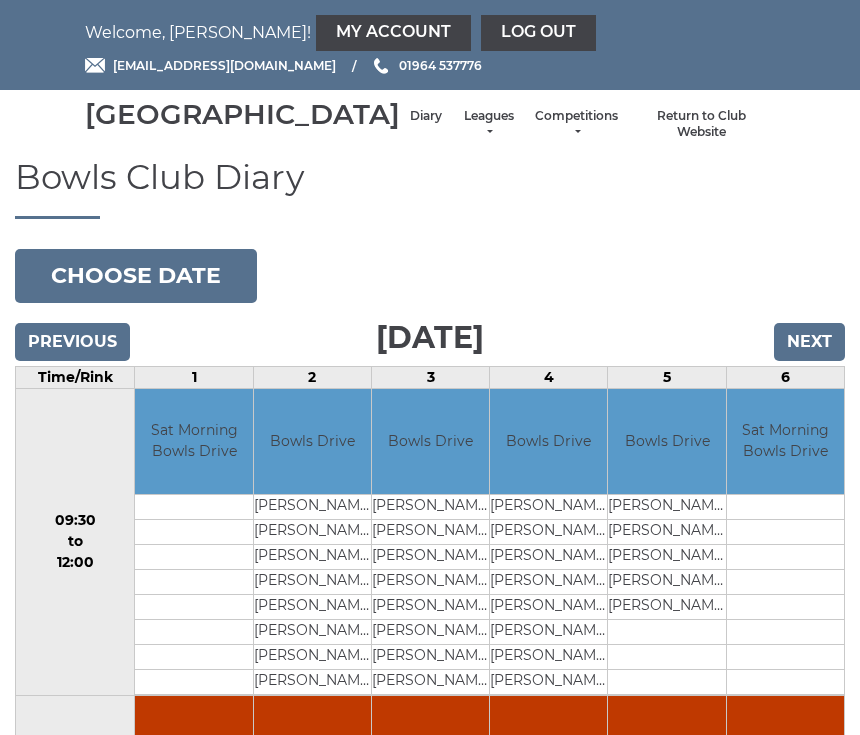 click on "Next" at bounding box center (809, 342) 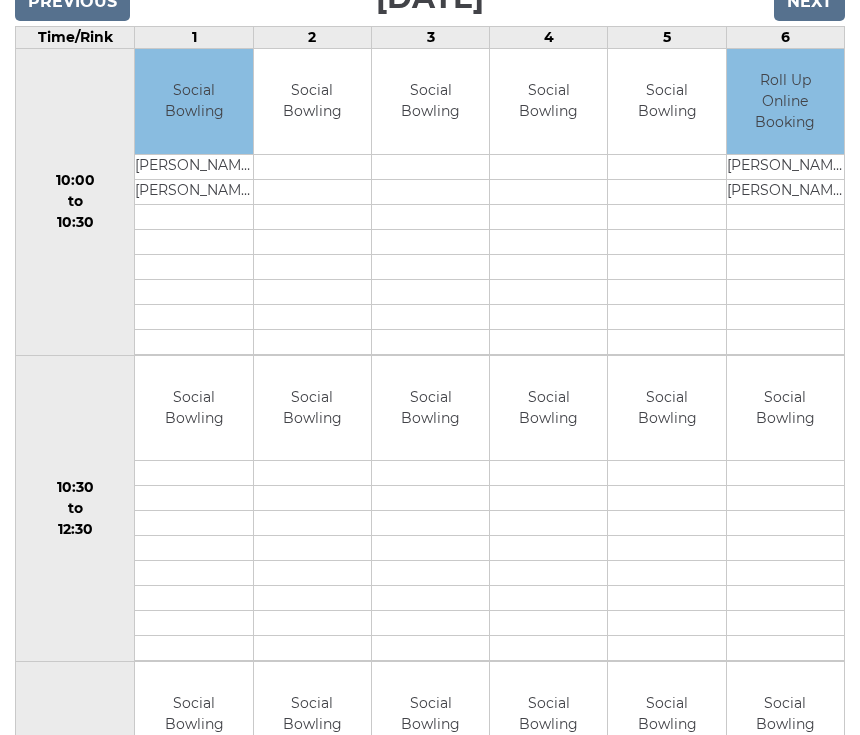 scroll, scrollTop: 340, scrollLeft: 0, axis: vertical 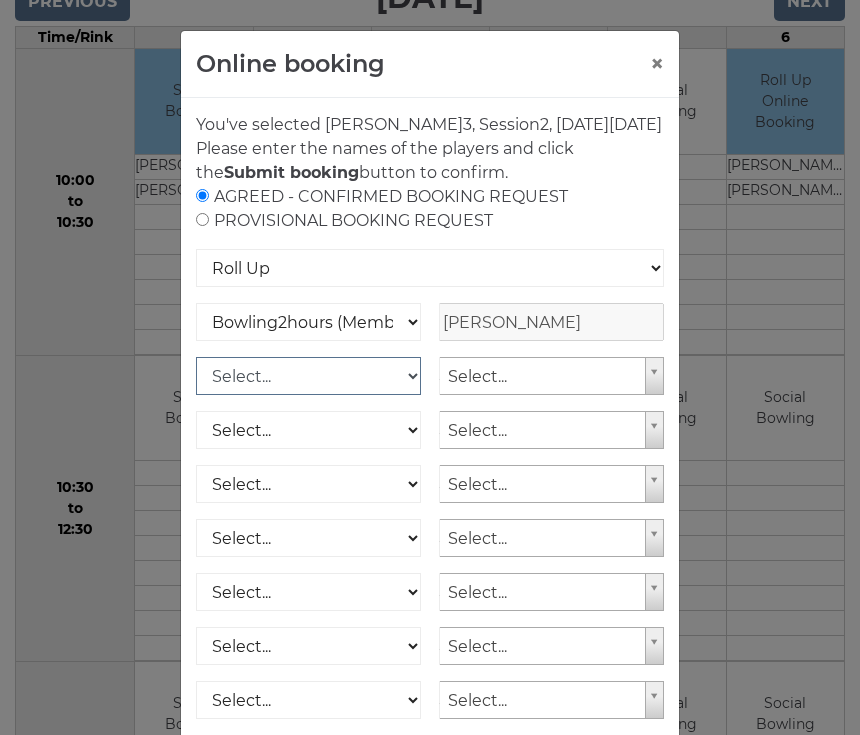 click on "Select... Bowling2hours (Member) Bowling2hours (Visitor) Bowling1hour (Member) Bowling1hour (Visitor) Club Competition (Member) Club Competition (Visitor) National (Member) National (Visitor) Bowling 1.5 hrs (Member) Bowling 1.5 hrs (Visitor) Junior (Up to 2 hrs) (Member) Junior (Up to 2 hrs) (Visitor)" at bounding box center [308, 376] 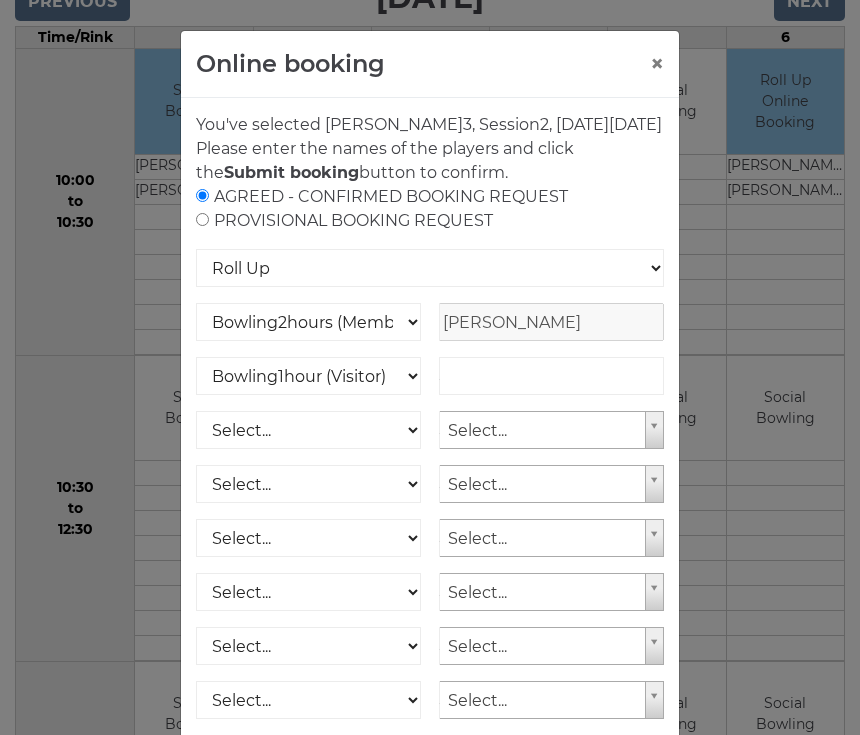 scroll, scrollTop: 400, scrollLeft: 0, axis: vertical 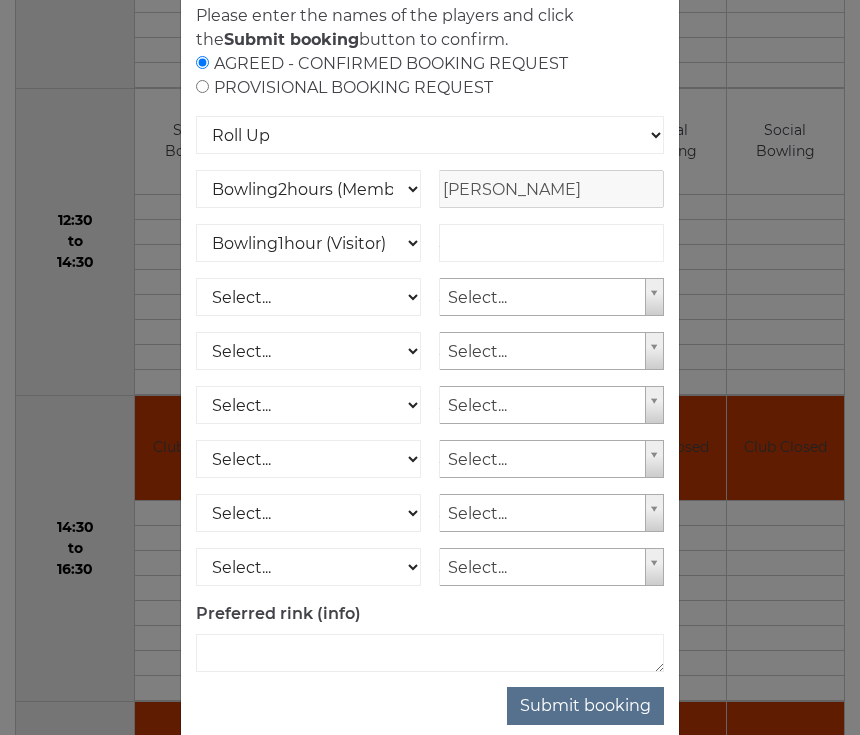 click on "Submit booking" at bounding box center [585, 706] 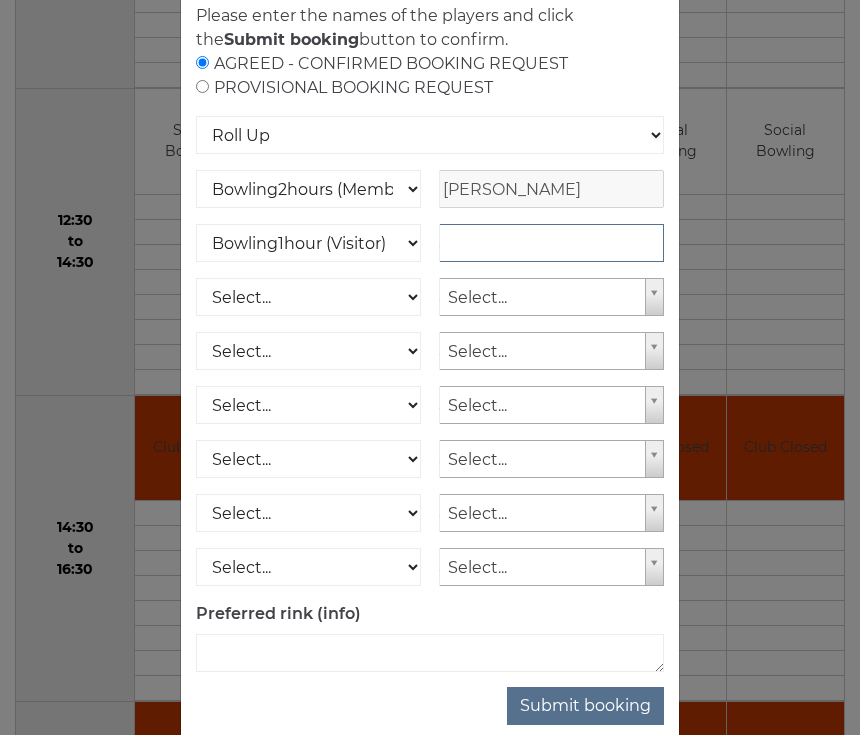 click at bounding box center [551, 243] 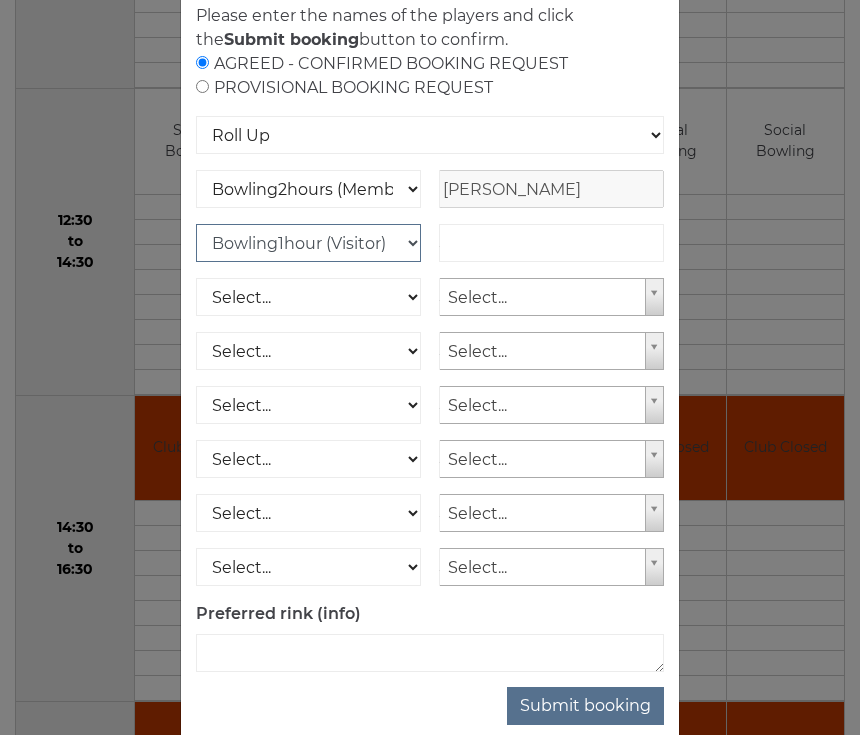 click on "Select... Bowling2hours (Member) Bowling2hours (Visitor) Bowling1hour (Member) Bowling1hour (Visitor) Club Competition (Member) Club Competition (Visitor) National (Member) National (Visitor) Bowling 1.5 hrs (Member) Bowling 1.5 hrs (Visitor) Junior (Up to 2 hrs) (Member) Junior (Up to 2 hrs) (Visitor)" at bounding box center (308, 243) 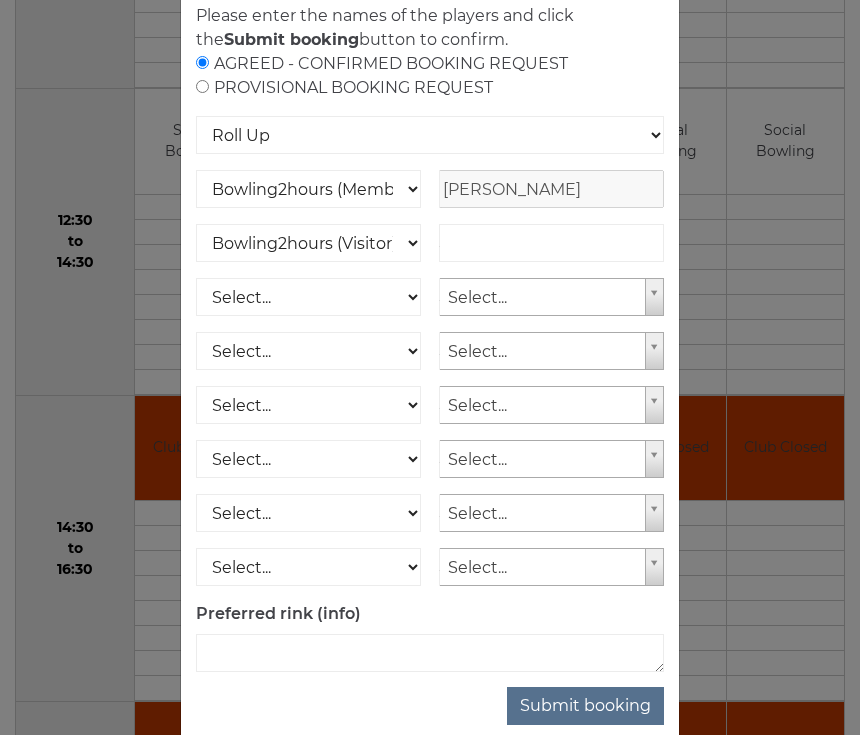 click on "Submit booking" at bounding box center (585, 706) 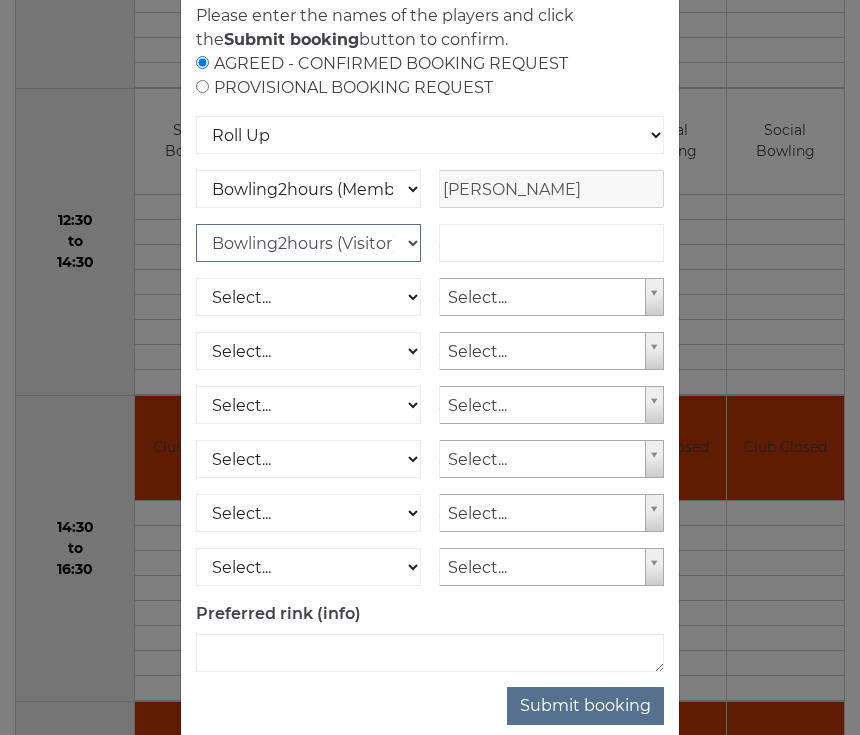 click on "Select... Bowling2hours (Member) Bowling2hours (Visitor) Bowling1hour (Member) Bowling1hour (Visitor) Club Competition (Member) Club Competition (Visitor) National (Member) National (Visitor) Bowling 1.5 hrs (Member) Bowling 1.5 hrs (Visitor) Junior (Up to 2 hrs) (Member) Junior (Up to 2 hrs) (Visitor)" at bounding box center (308, 243) 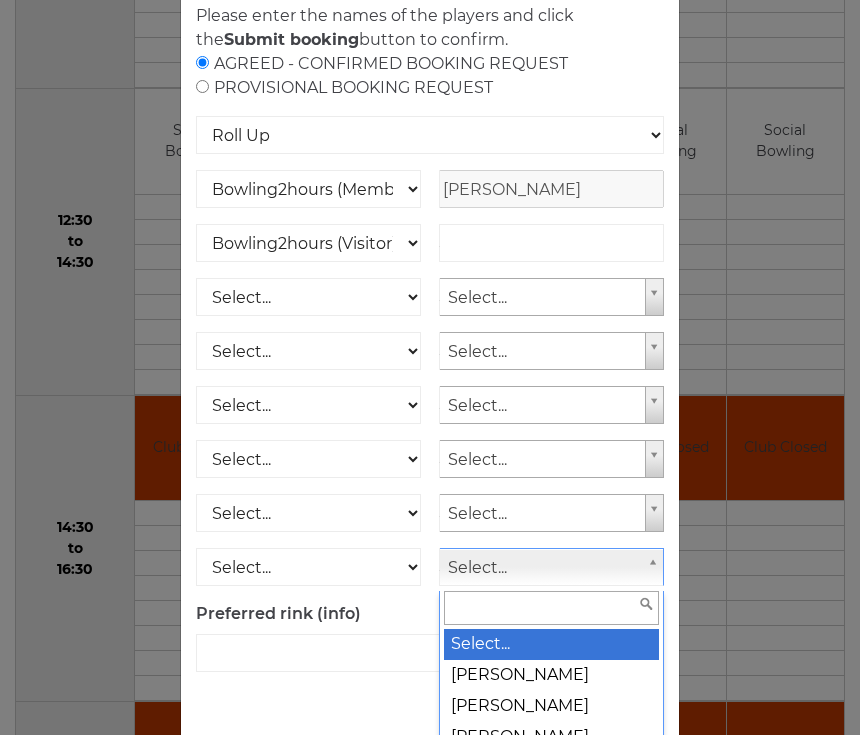 scroll, scrollTop: 918, scrollLeft: 0, axis: vertical 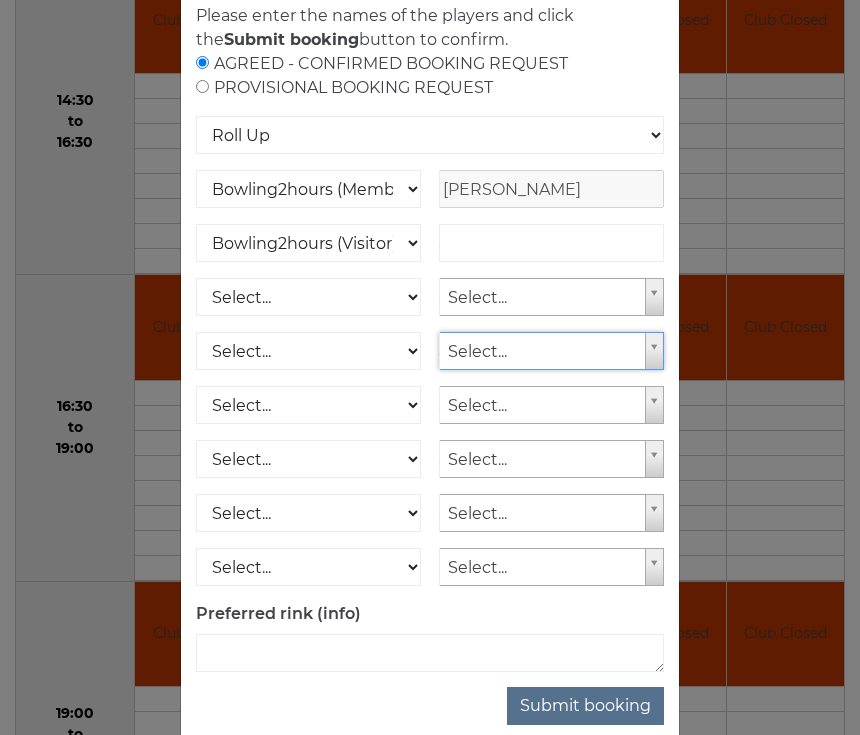 click on "Online booking
×
You've selected Rink  3 , Session  2 , on Sunday 6th of July 2025
Please enter the names of the players and click the  Submit booking  button to confirm.
AGREED - CONFIRMED BOOKING REQUEST
PROVISIONAL BOOKING REQUEST
Roll Up National Competition - Singles National Competition - Pairs National Competition - Triples Club Competition" at bounding box center (430, 367) 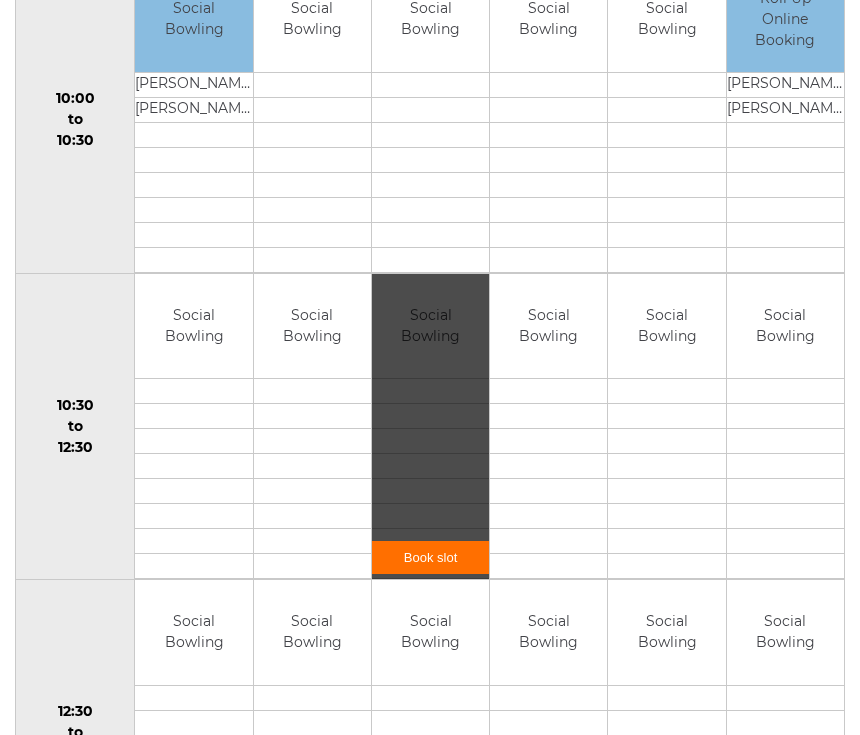 scroll, scrollTop: 406, scrollLeft: 0, axis: vertical 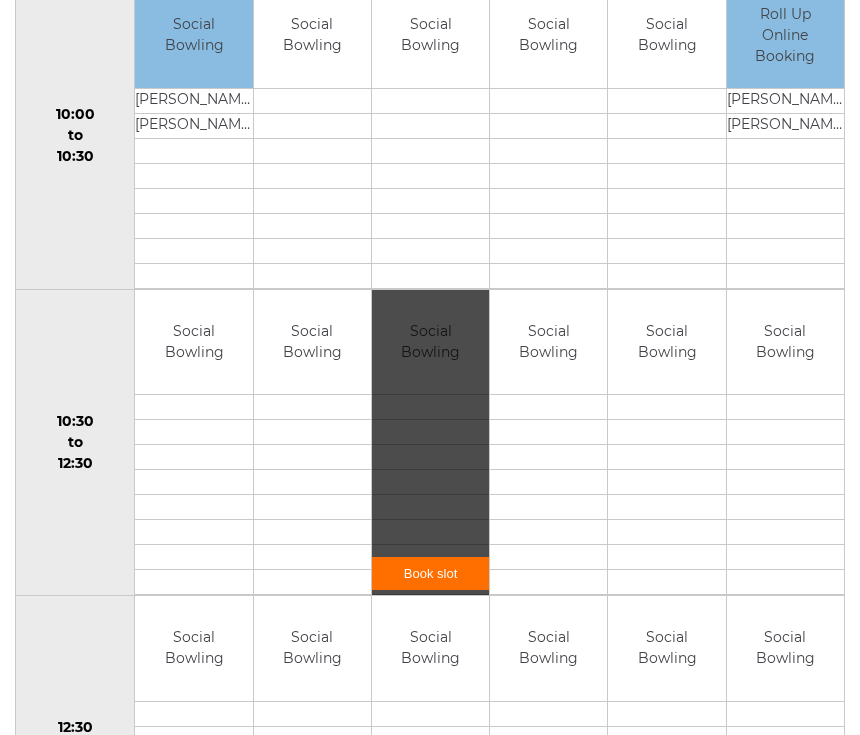 click on "Book slot" at bounding box center (430, 573) 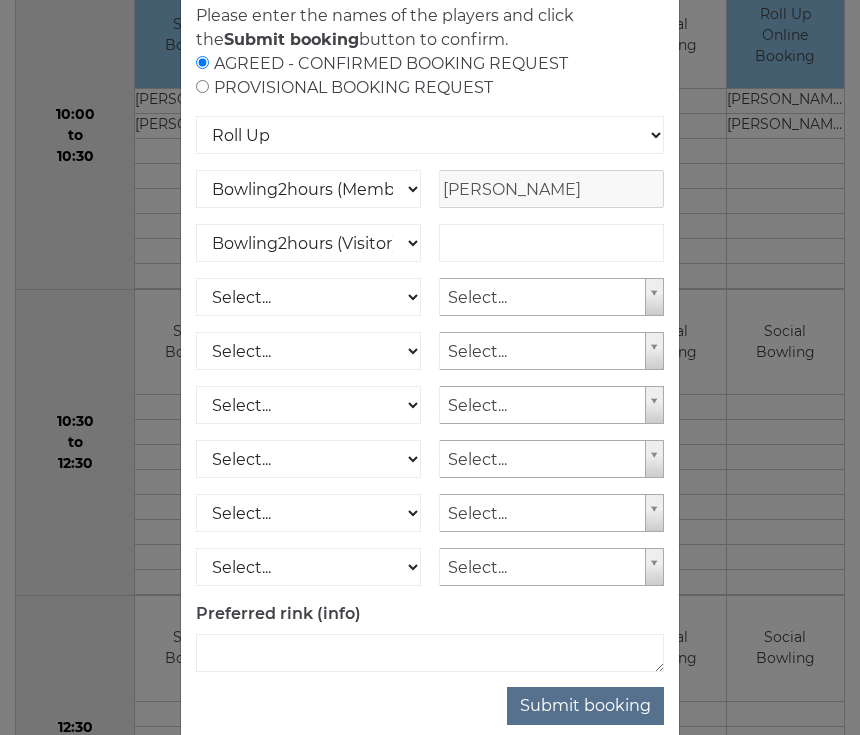 scroll, scrollTop: 0, scrollLeft: 0, axis: both 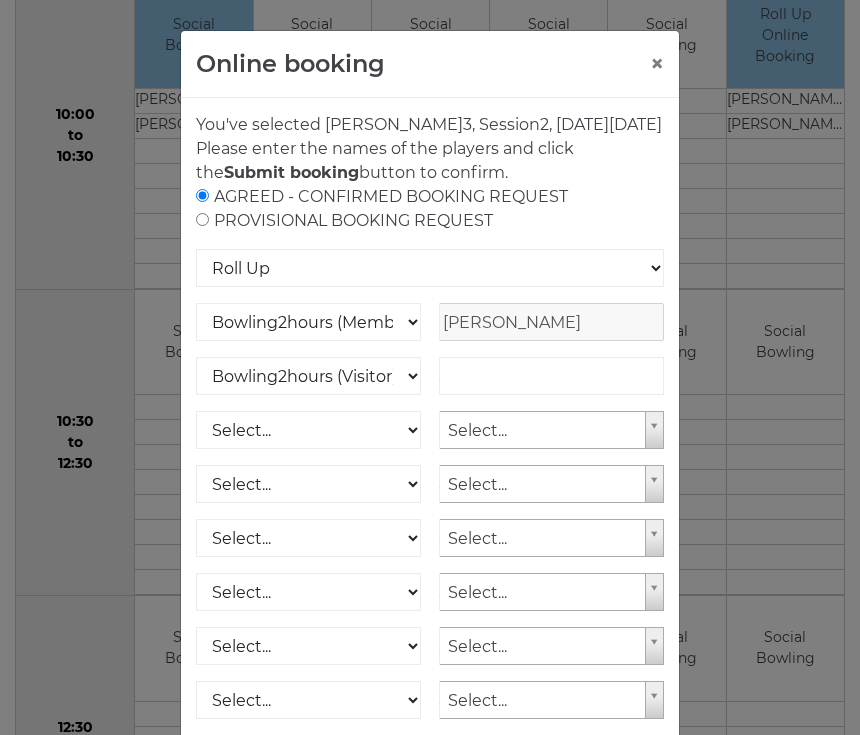 click on "×" at bounding box center [657, 64] 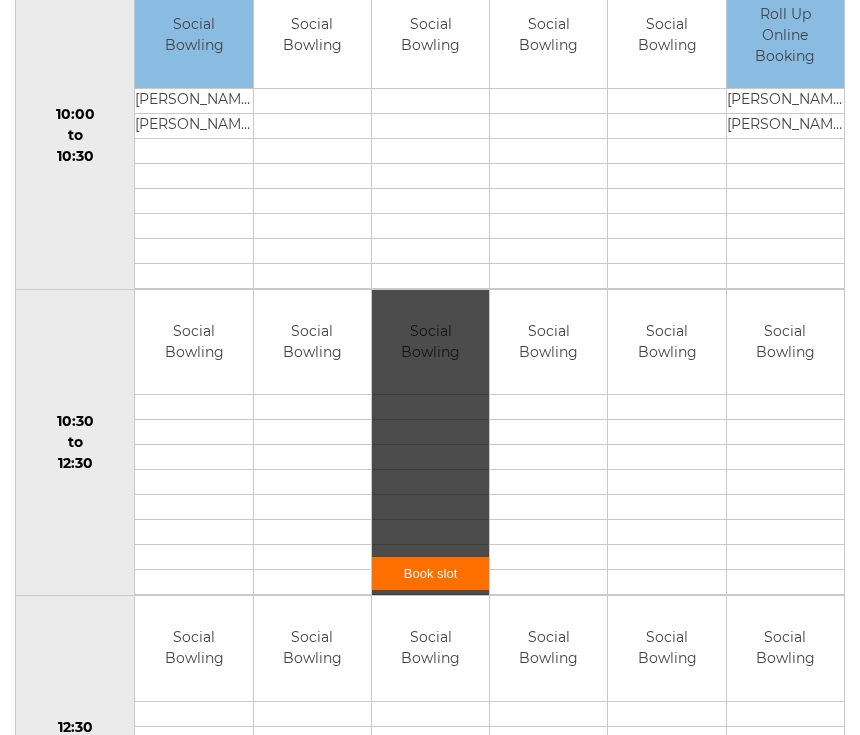 click on "Book slot" at bounding box center [430, 443] 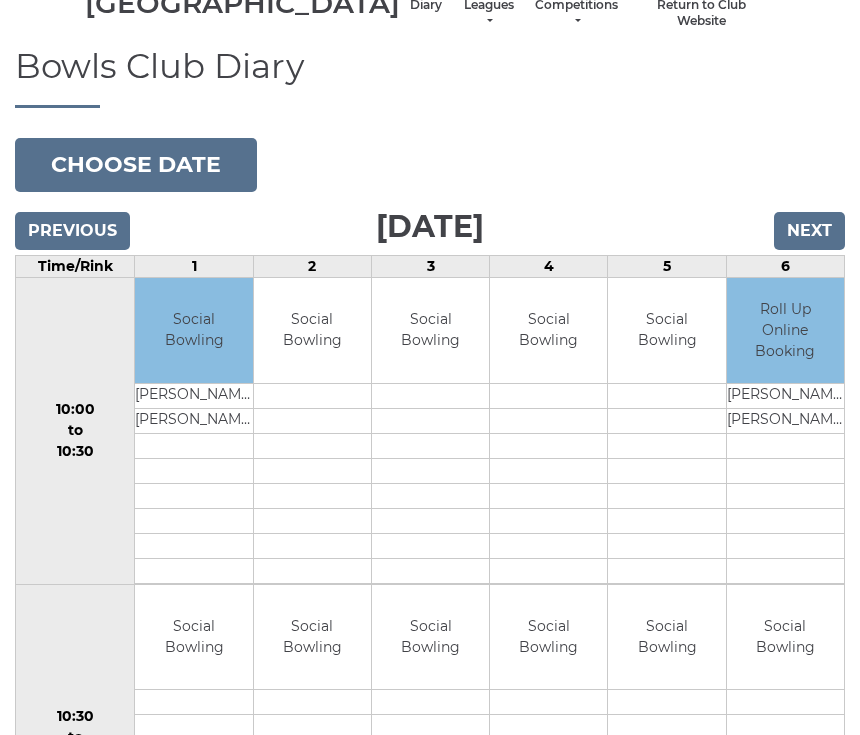 scroll, scrollTop: 0, scrollLeft: 0, axis: both 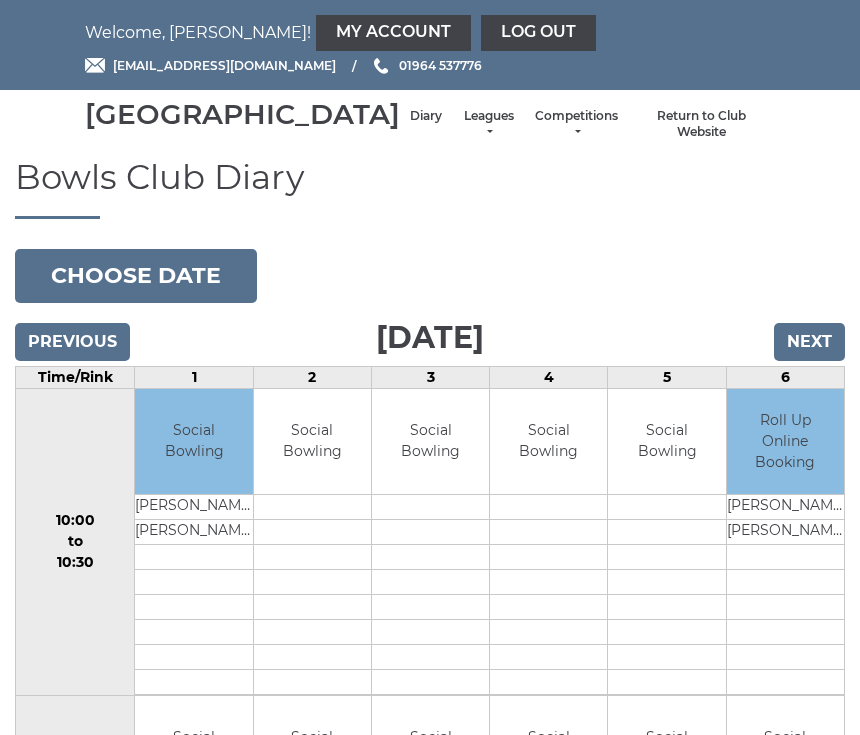 click on "Diary" at bounding box center [426, 124] 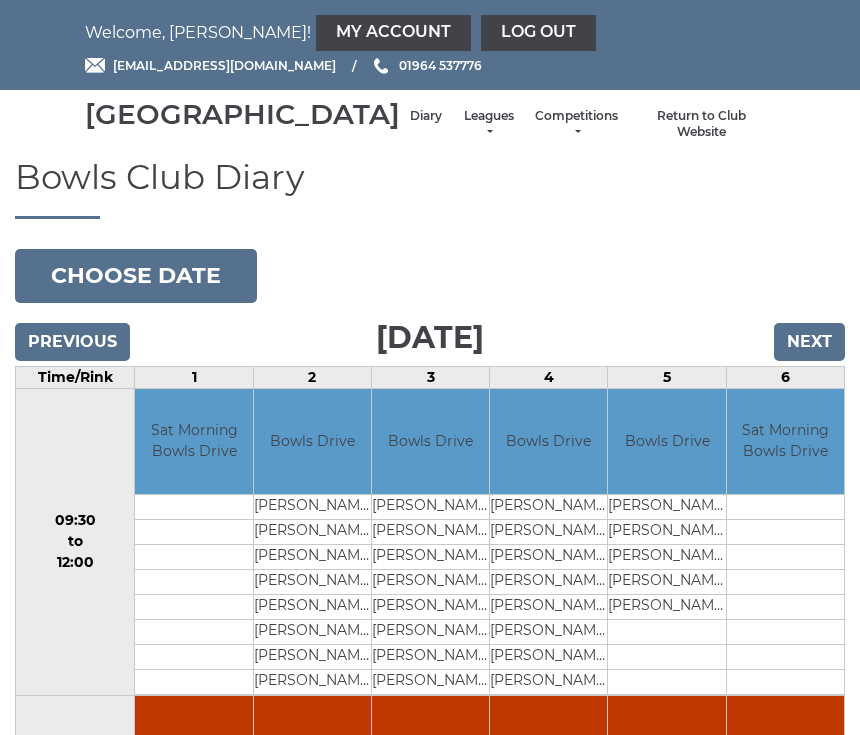 scroll, scrollTop: 0, scrollLeft: 0, axis: both 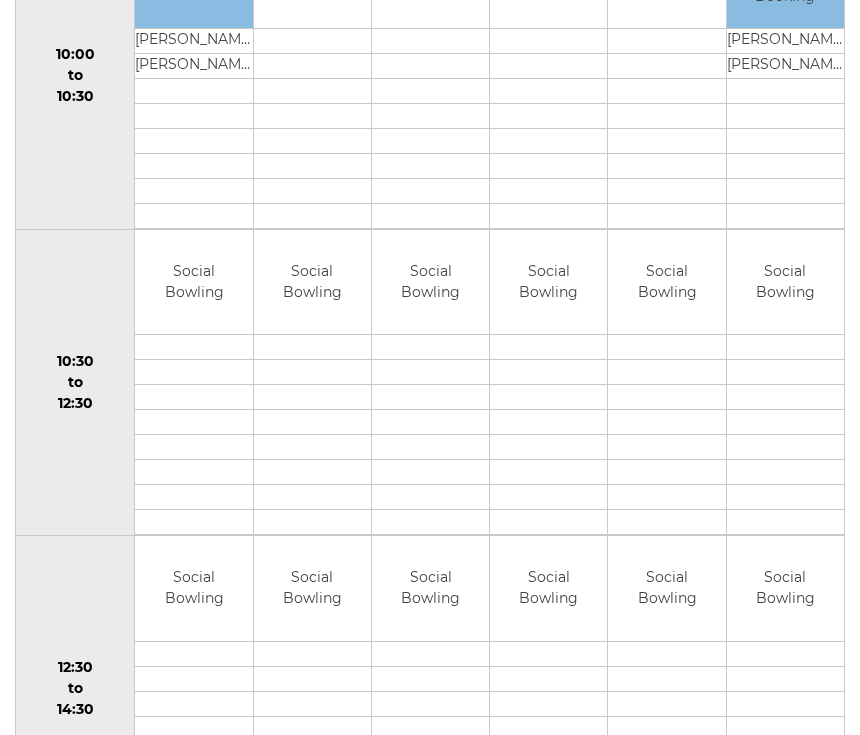 click on "Book slot" at bounding box center (0, 0) 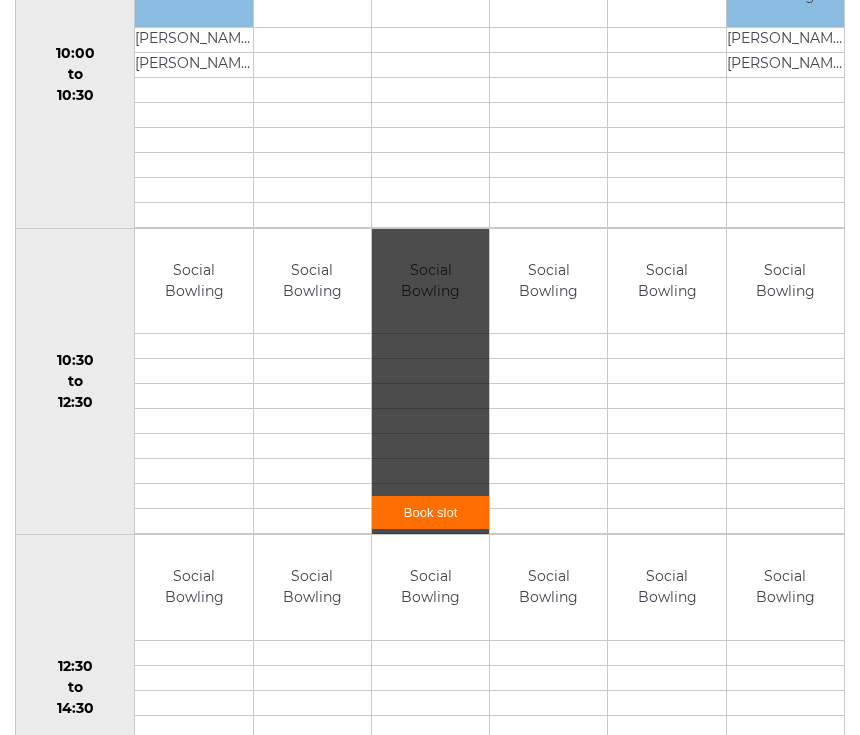 scroll, scrollTop: 464, scrollLeft: 0, axis: vertical 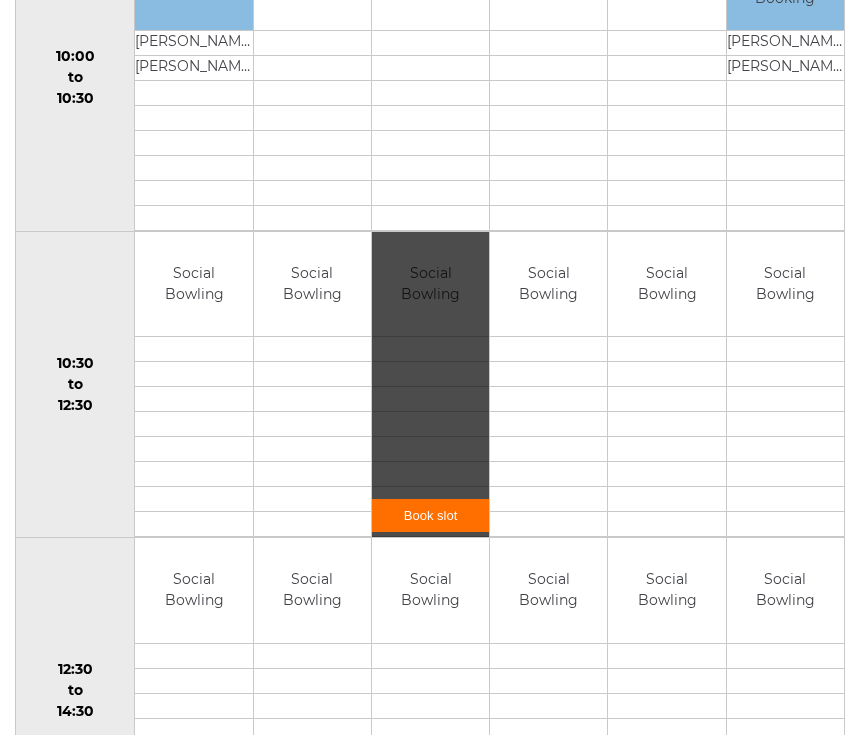 click on "Book slot" at bounding box center [430, 515] 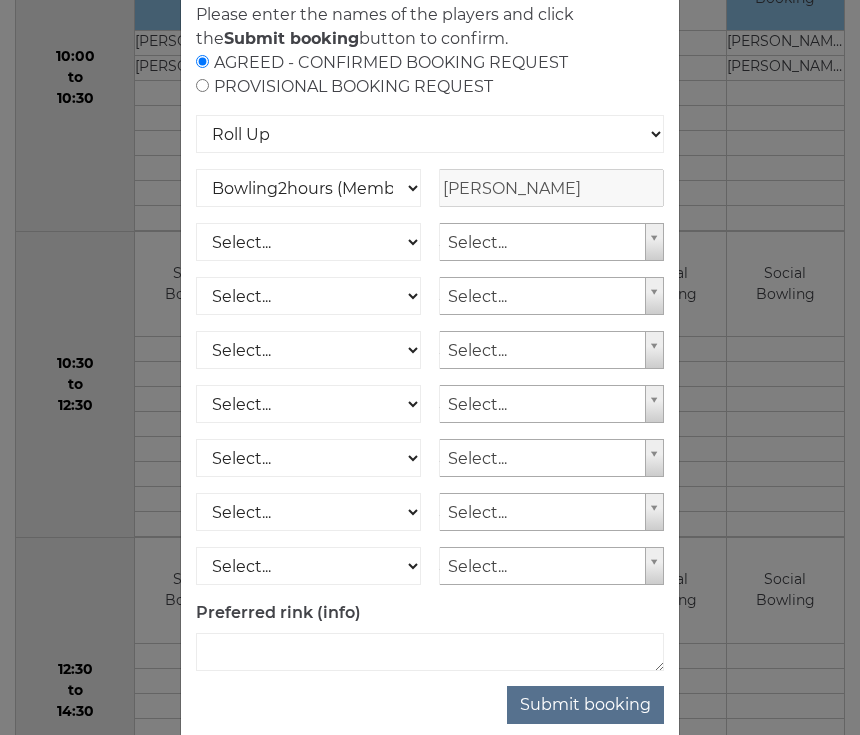 scroll, scrollTop: 133, scrollLeft: 0, axis: vertical 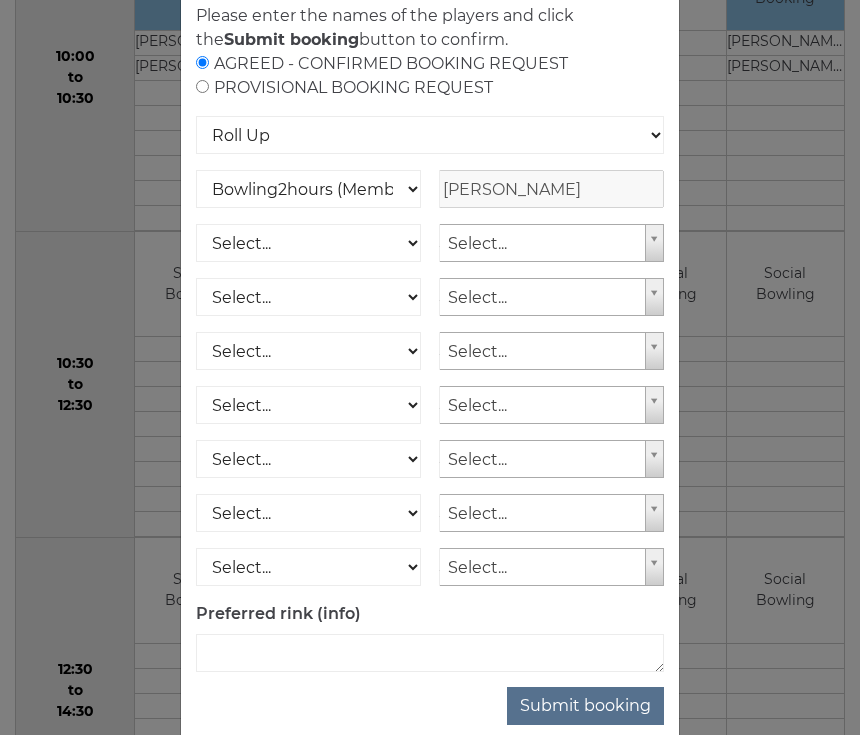 click on "Submit booking" at bounding box center [585, 706] 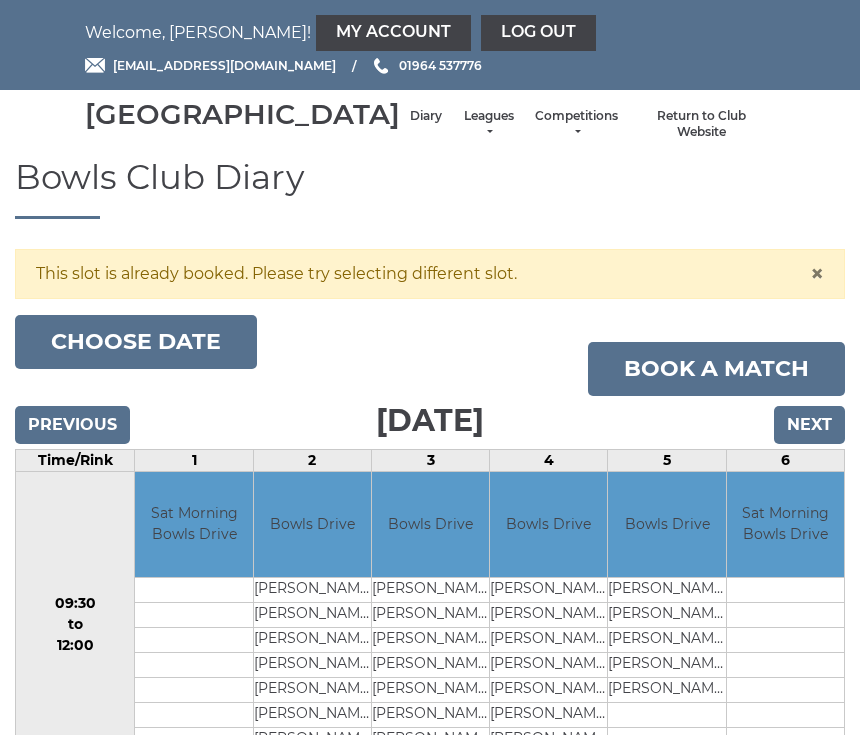 scroll, scrollTop: 0, scrollLeft: 0, axis: both 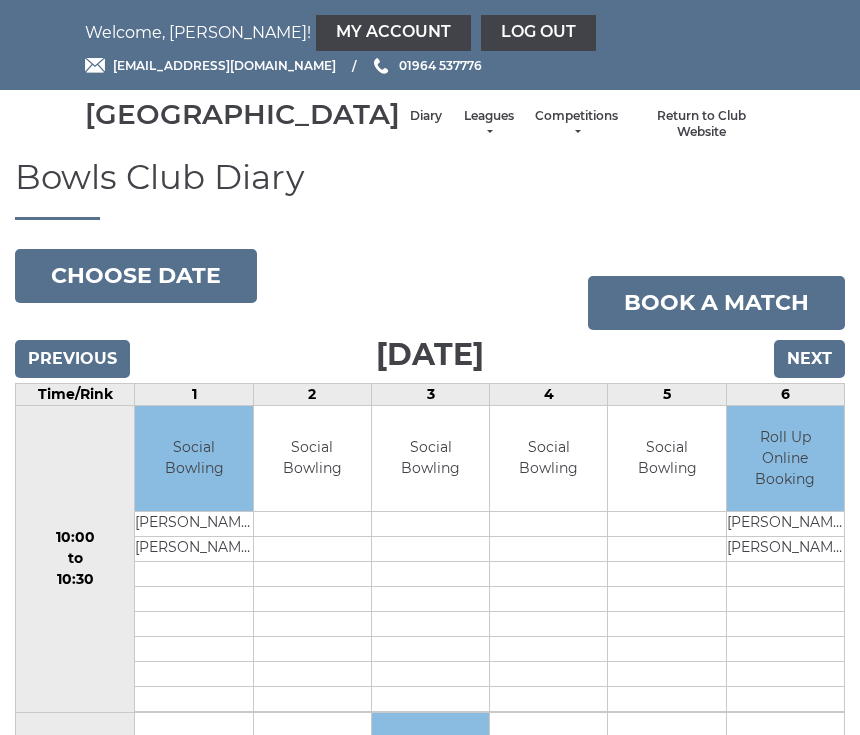 click on "Roll Up Online Booking" at bounding box center (785, 458) 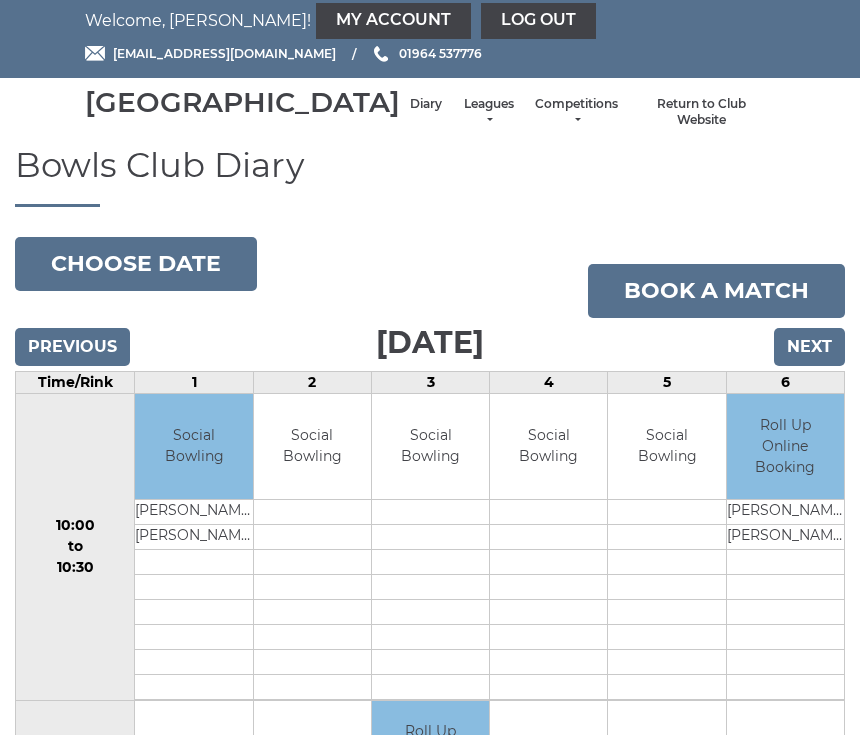 scroll, scrollTop: 0, scrollLeft: 0, axis: both 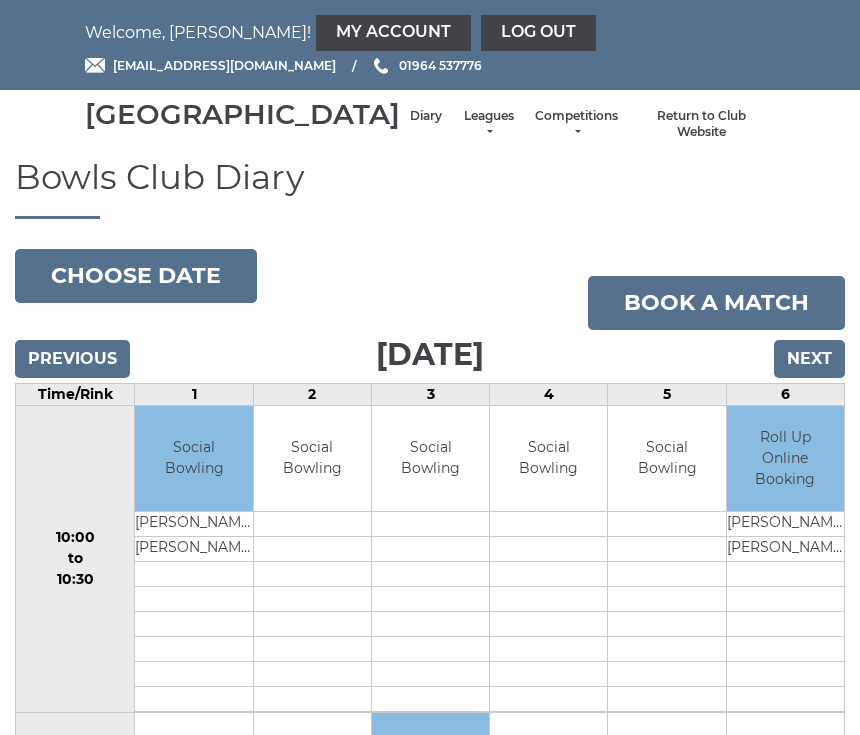 click on "My Account" at bounding box center [393, 33] 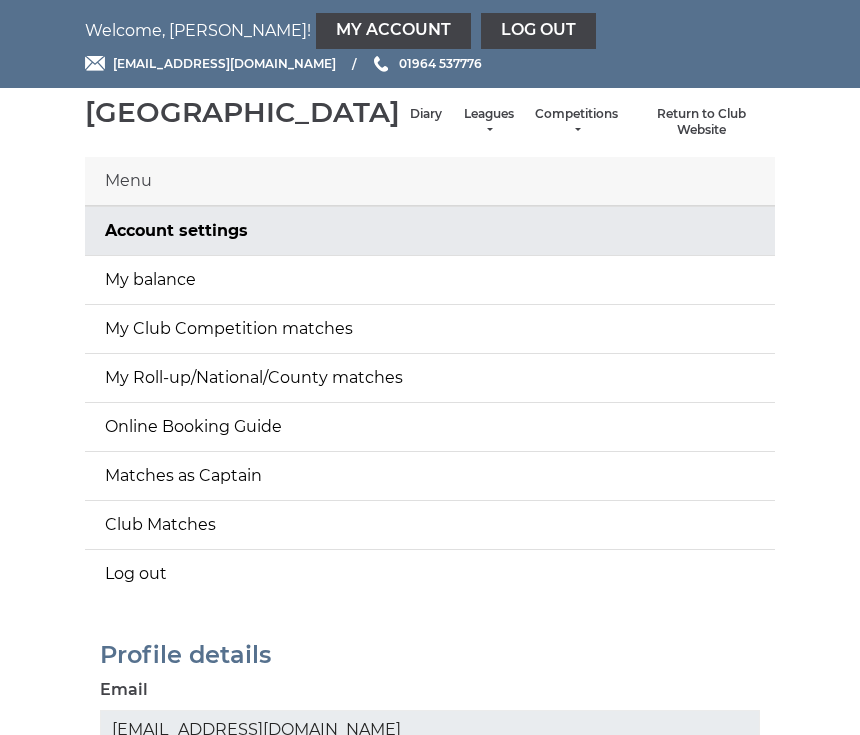 scroll, scrollTop: 0, scrollLeft: 0, axis: both 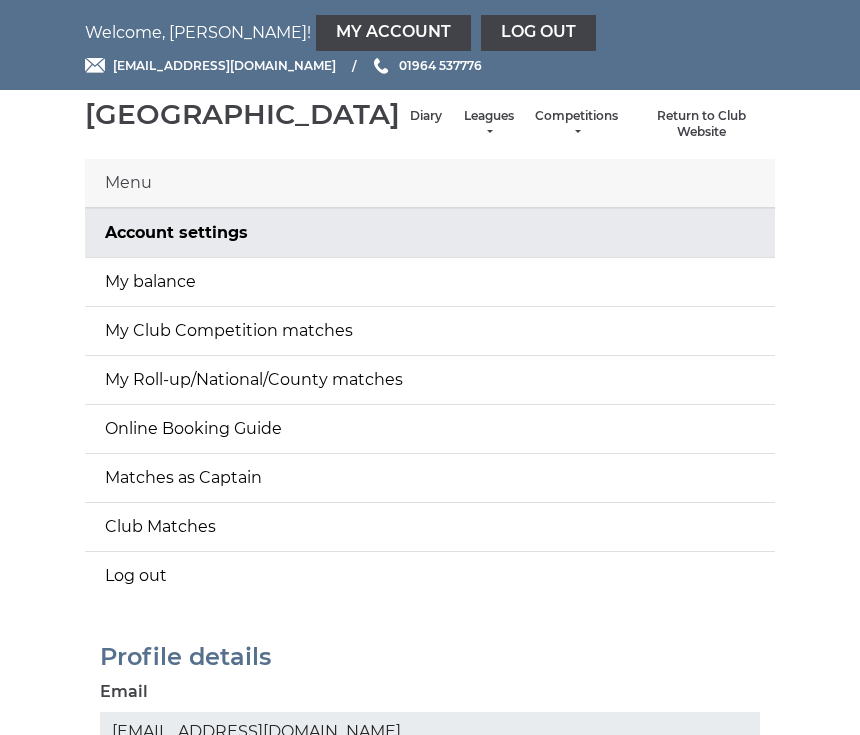 click on "My balance" at bounding box center (430, 282) 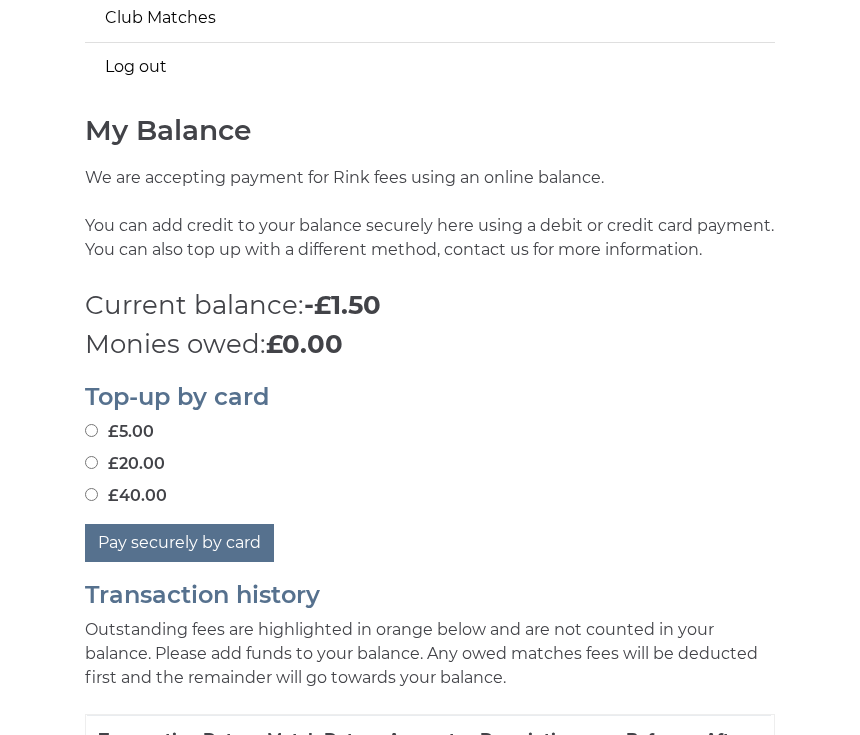 scroll, scrollTop: 509, scrollLeft: 0, axis: vertical 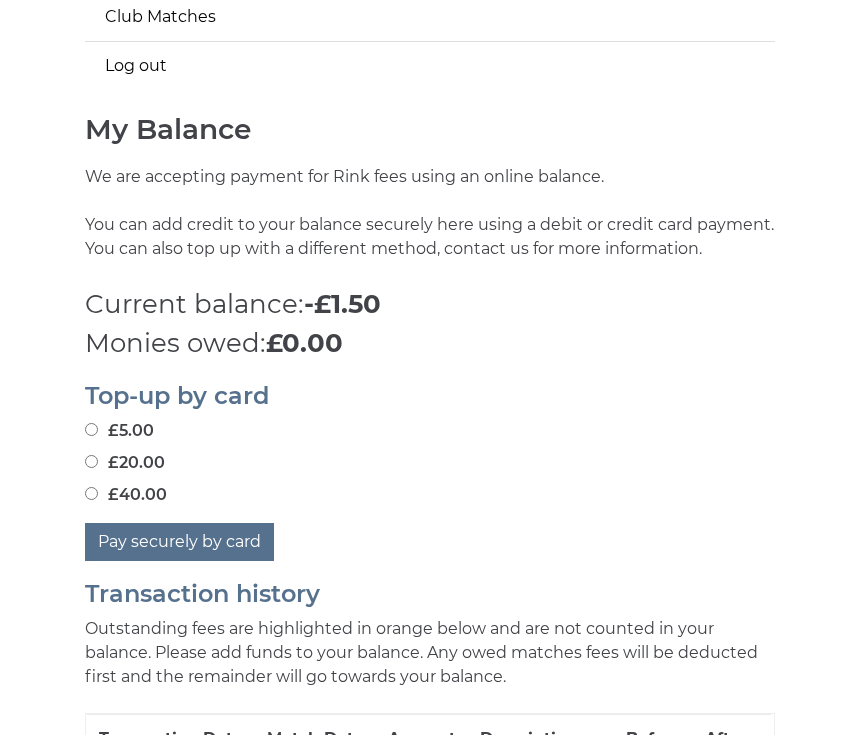 click on "£20.00" at bounding box center (91, 462) 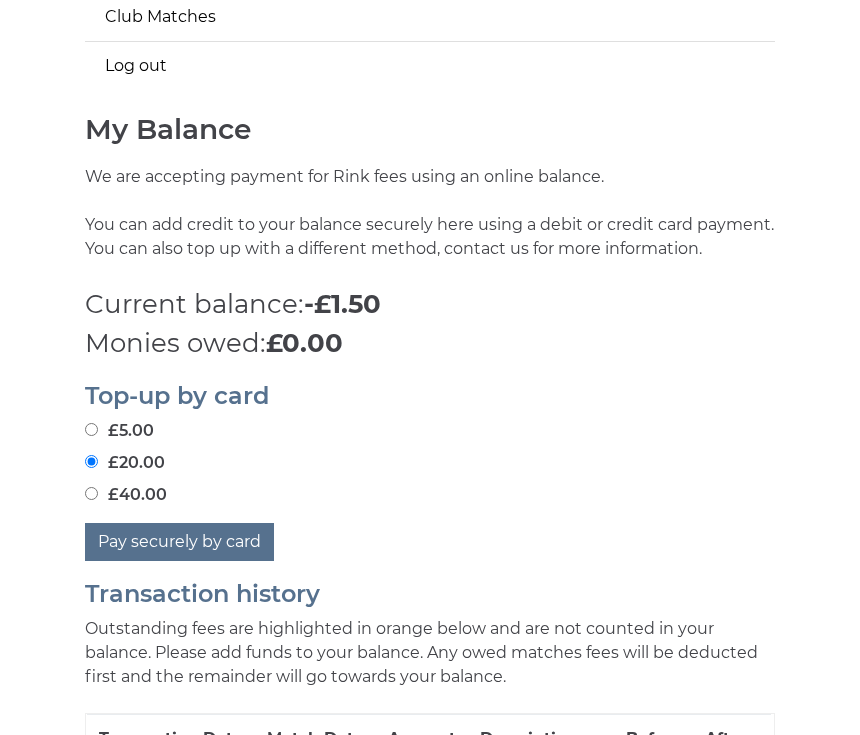 click on "Pay securely by card" at bounding box center (179, 543) 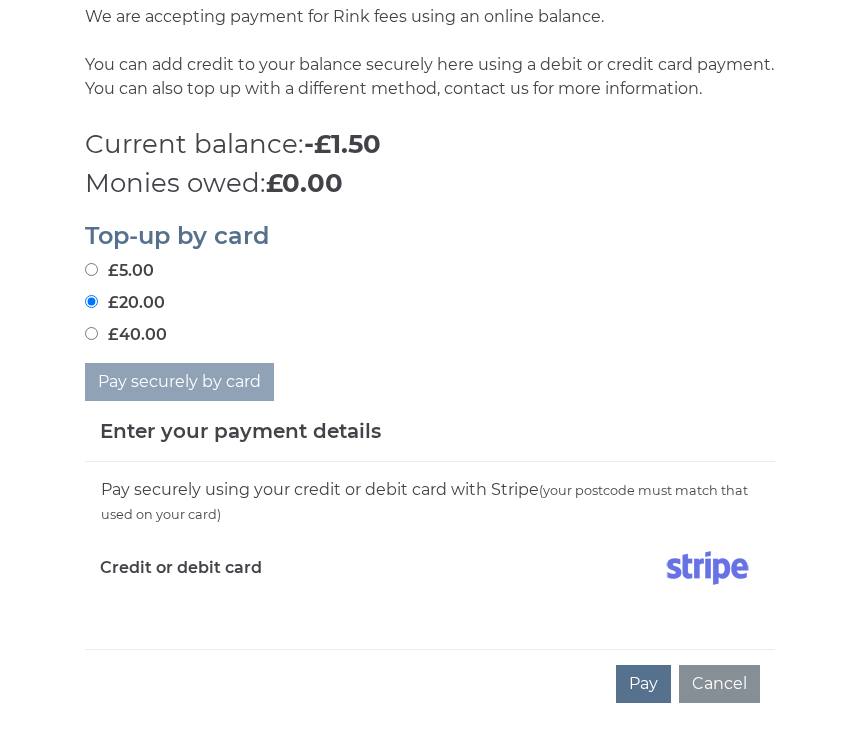 scroll, scrollTop: 712, scrollLeft: 0, axis: vertical 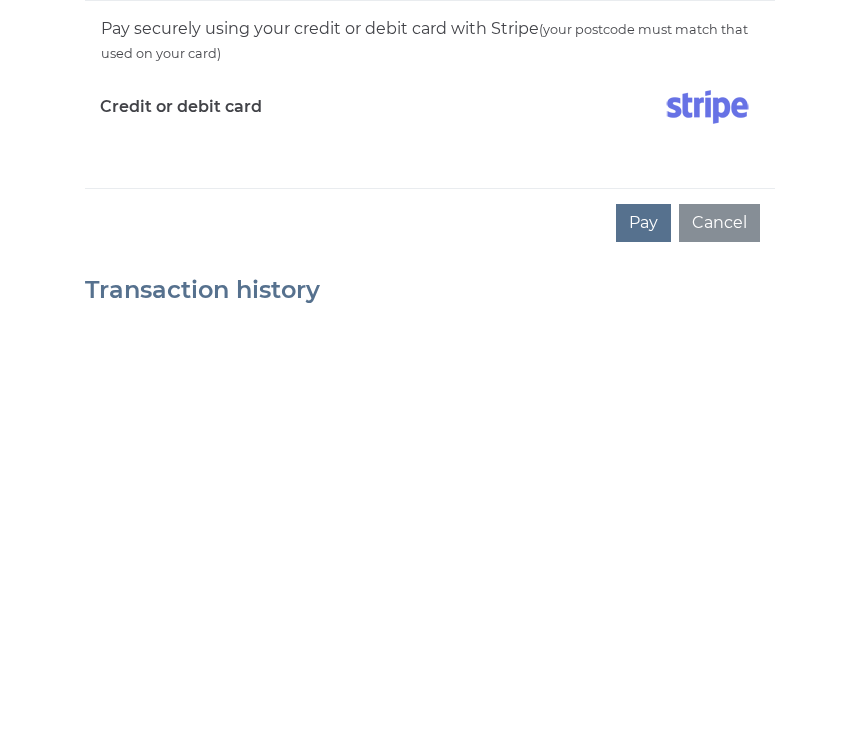 click on "Pay" at bounding box center [643, 642] 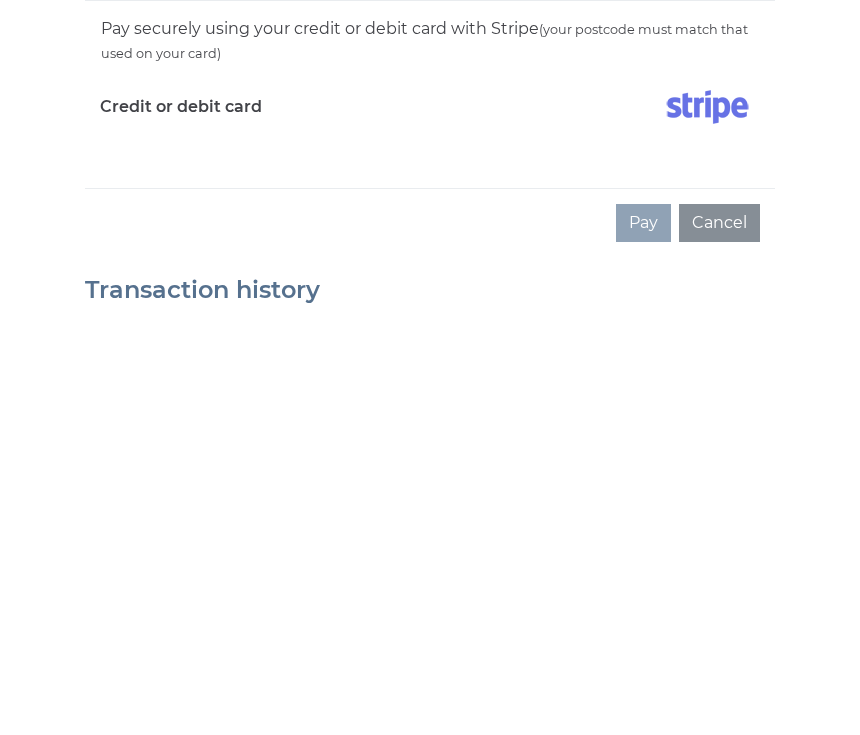 scroll, scrollTop: 1131, scrollLeft: 0, axis: vertical 